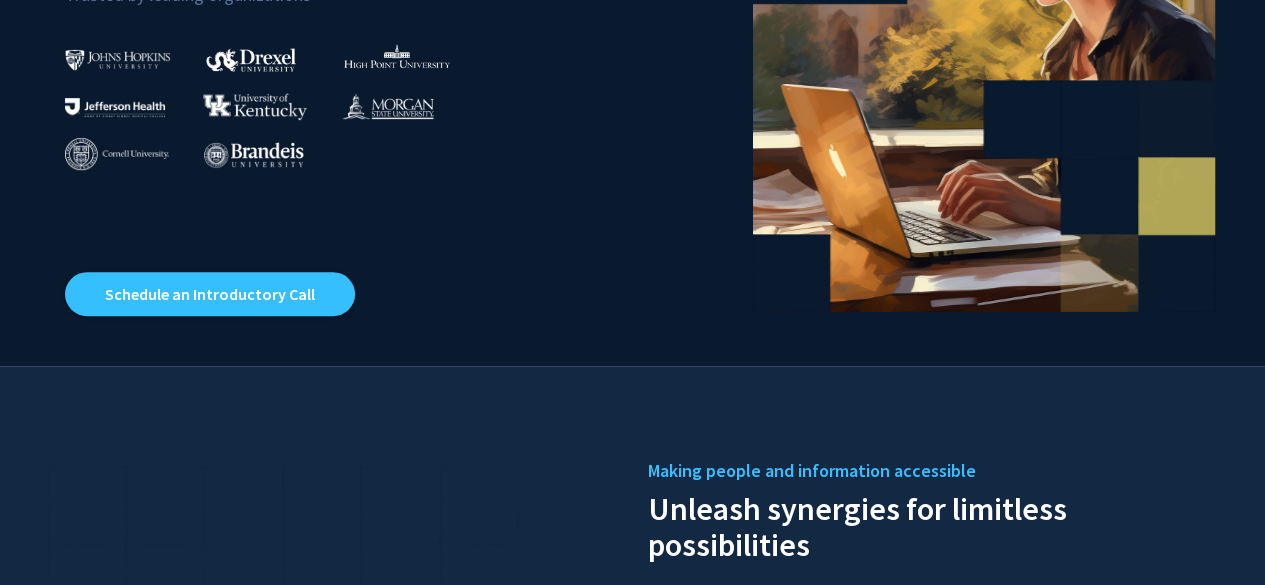 scroll, scrollTop: 0, scrollLeft: 0, axis: both 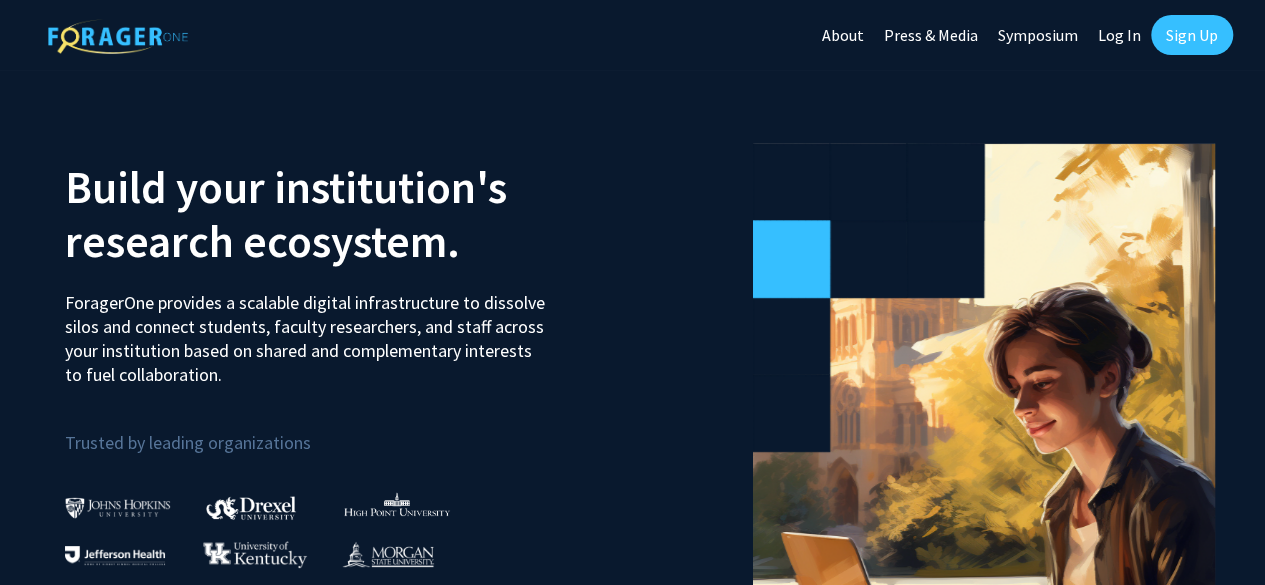 click on "Sign Up" 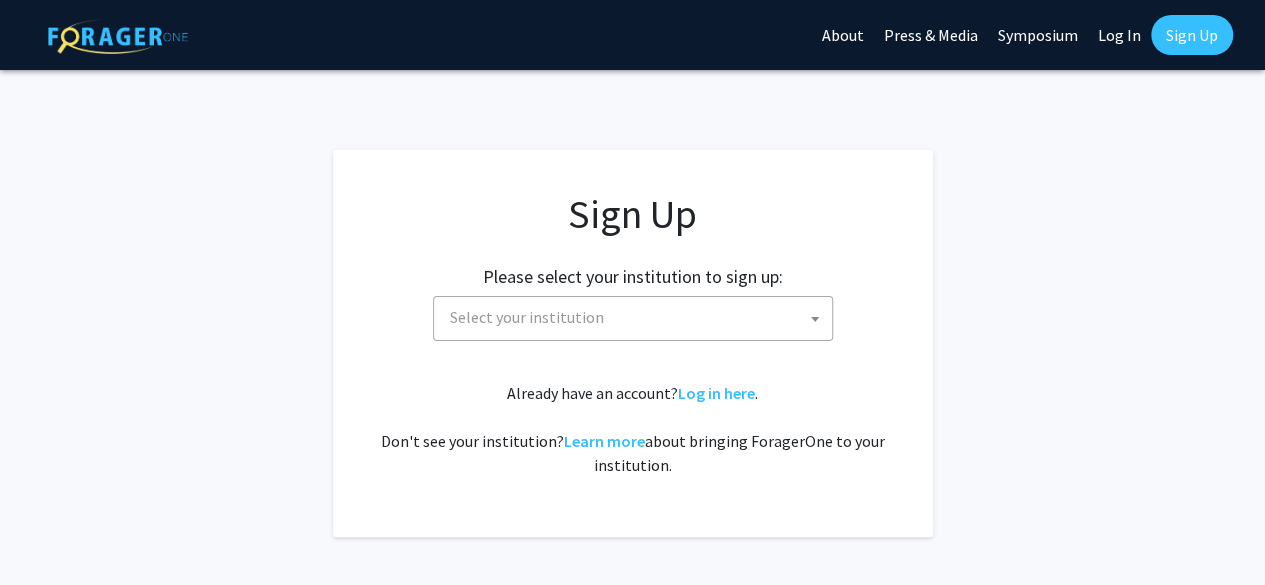 click on "Select your institution" at bounding box center [637, 317] 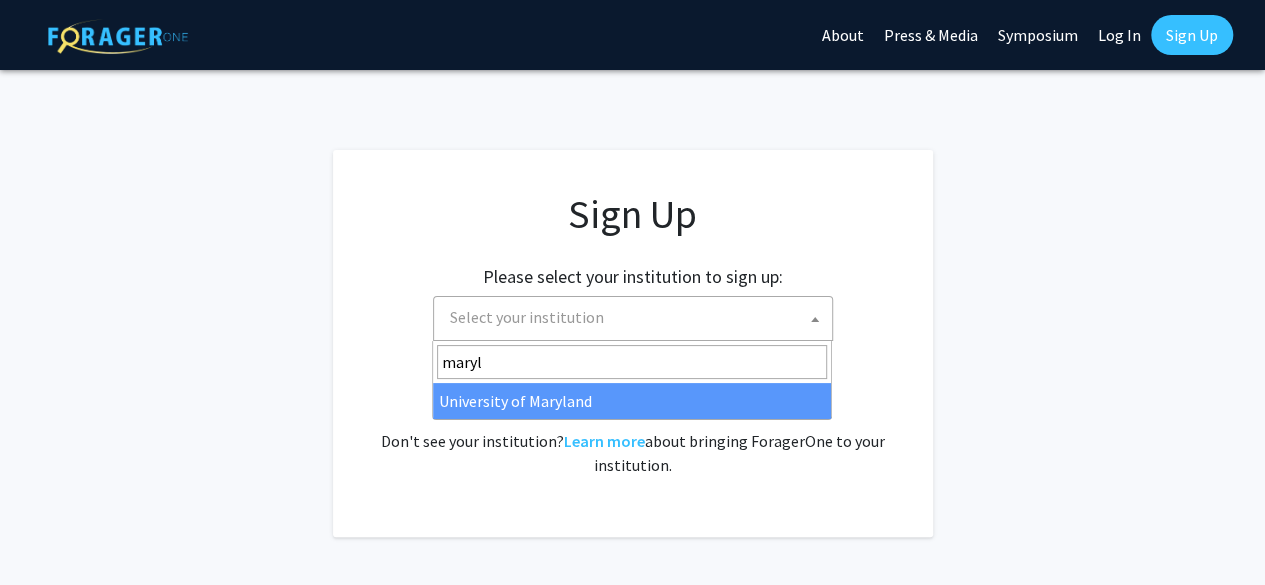type on "maryl" 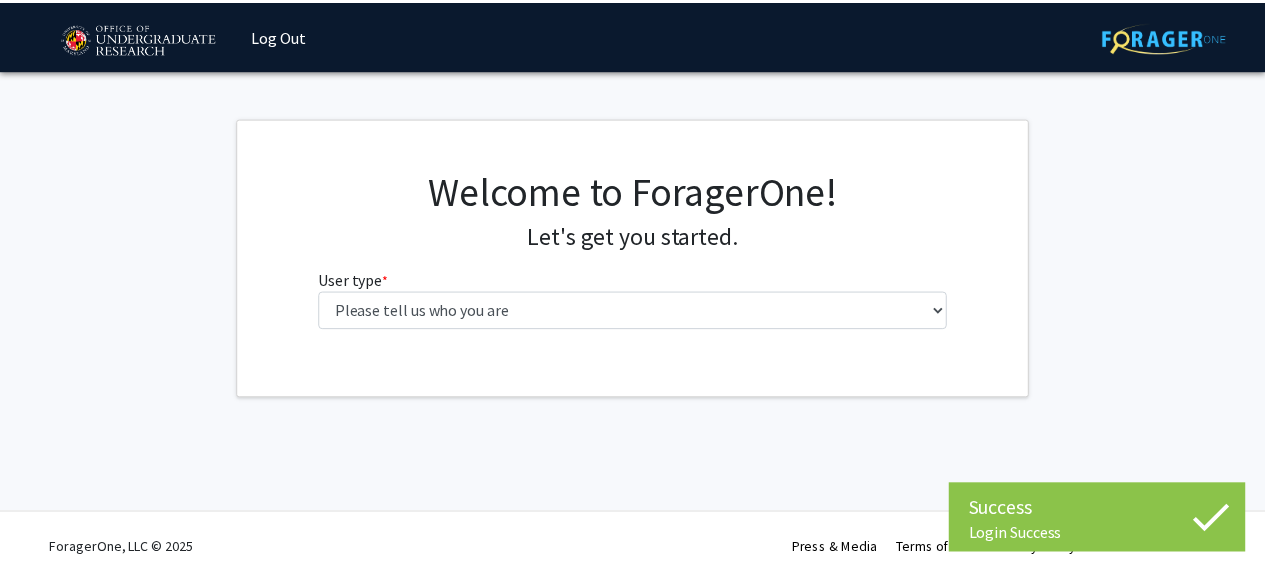 scroll, scrollTop: 0, scrollLeft: 0, axis: both 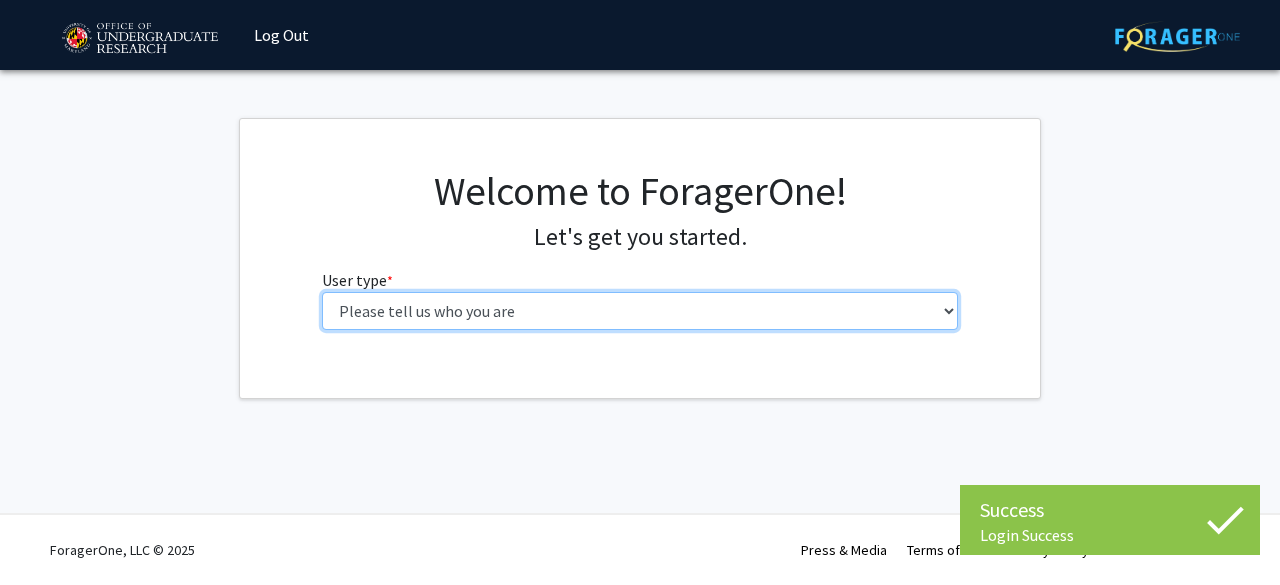 click on "Please tell us who you are  Undergraduate Student   Master's Student   Doctoral Candidate (PhD, MD, DMD, PharmD, etc.)   Postdoctoral Researcher / Research Staff / Medical Resident / Medical Fellow   Faculty   Administrative Staff" at bounding box center (640, 311) 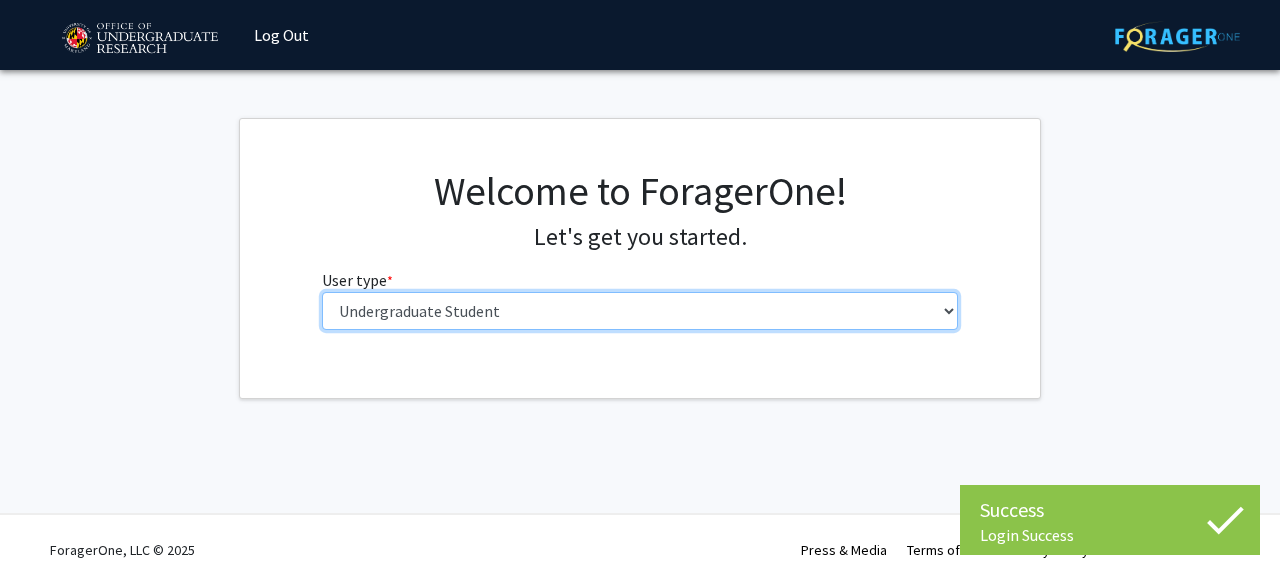 click on "Please tell us who you are  Undergraduate Student   Master's Student   Doctoral Candidate (PhD, MD, DMD, PharmD, etc.)   Postdoctoral Researcher / Research Staff / Medical Resident / Medical Fellow   Faculty   Administrative Staff" at bounding box center (640, 311) 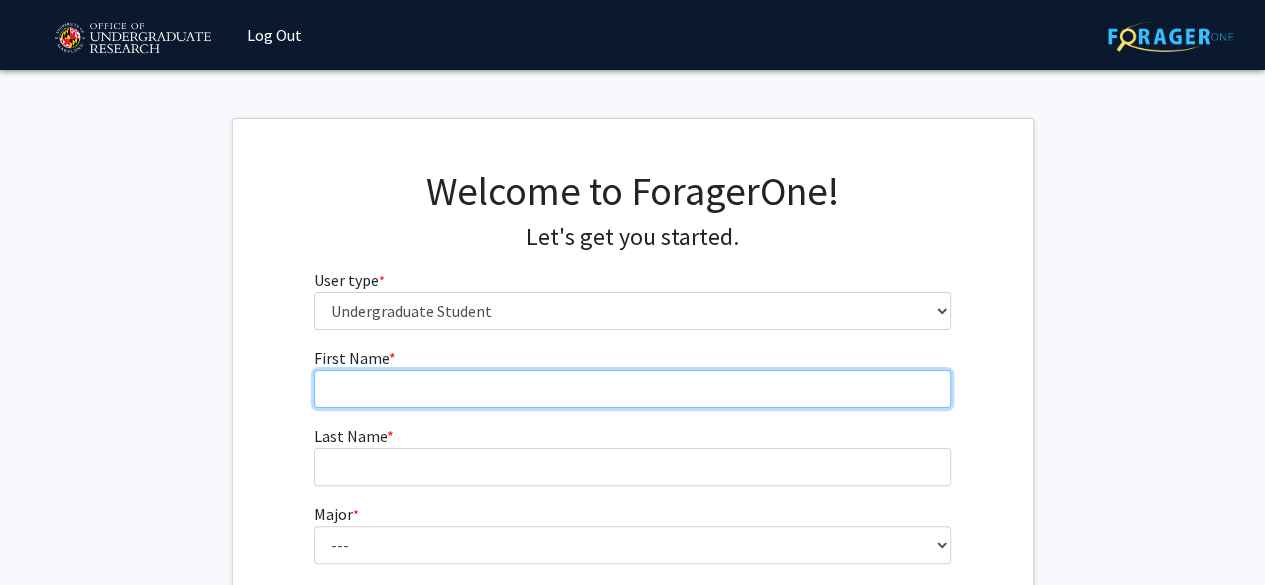 click on "First Name * required" at bounding box center (632, 389) 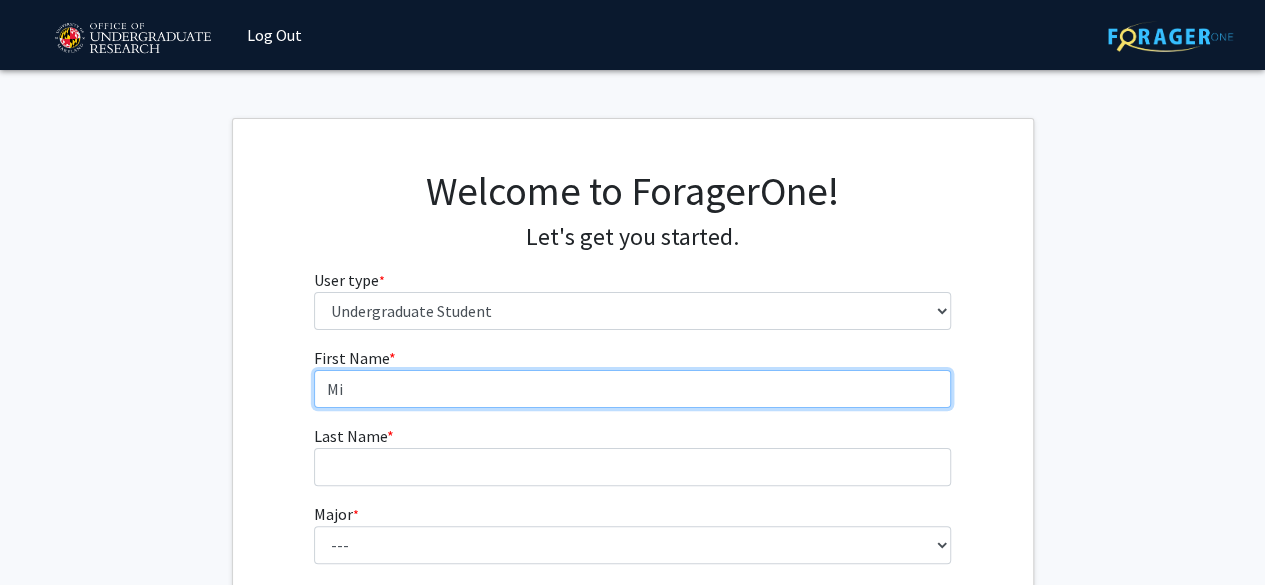 type on "M" 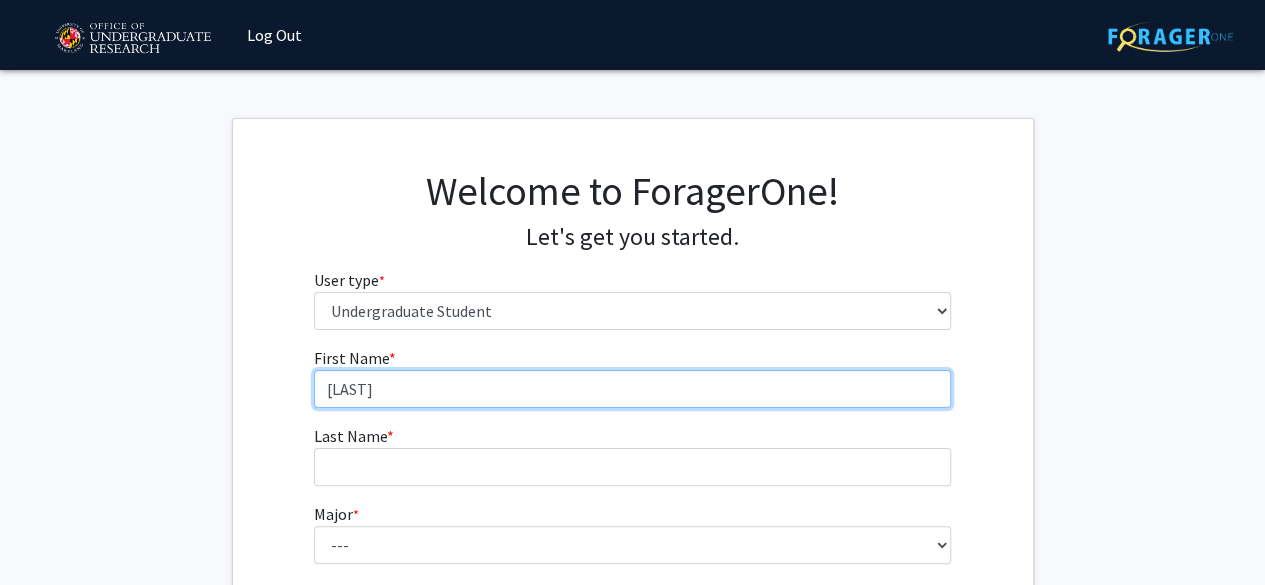 type on "Nia" 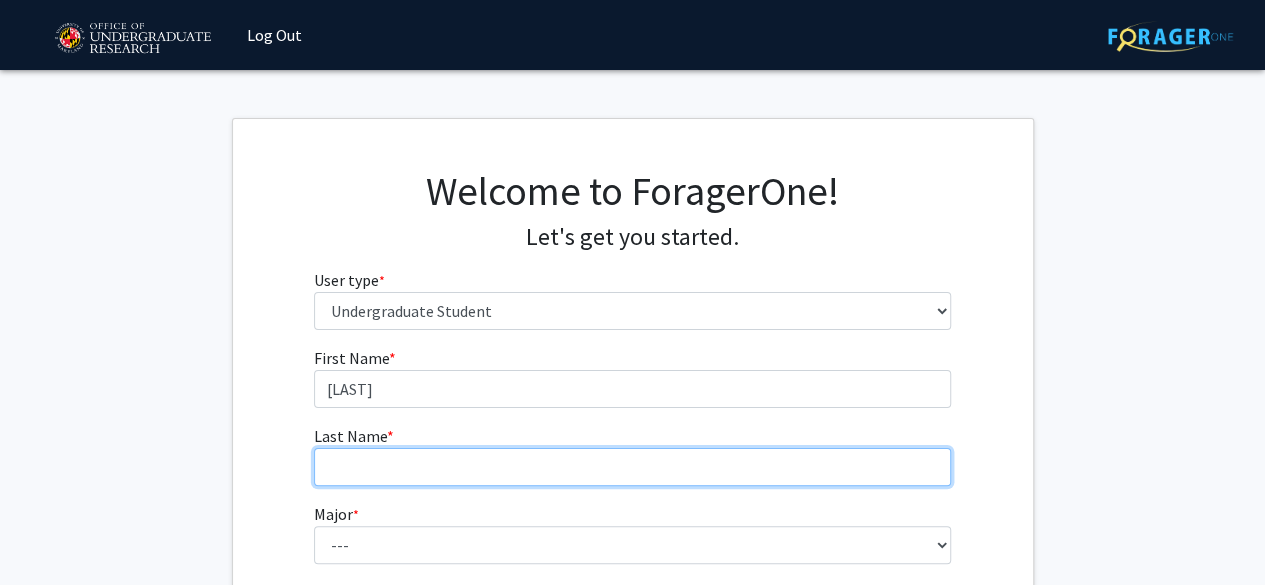 click on "Last Name * required" at bounding box center (632, 467) 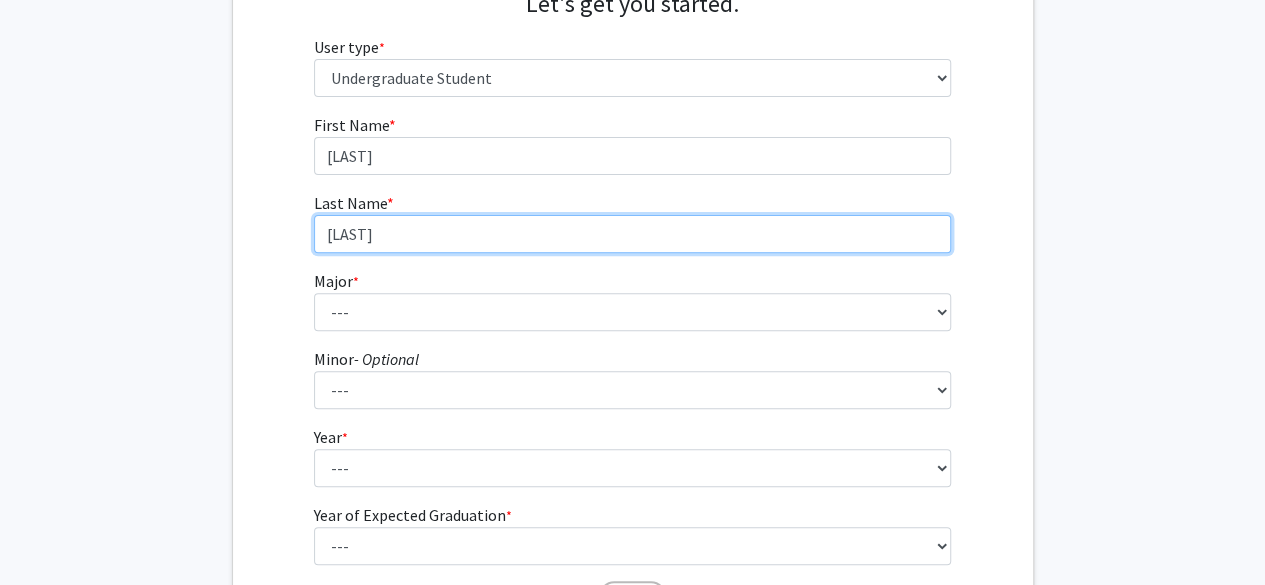 scroll, scrollTop: 234, scrollLeft: 0, axis: vertical 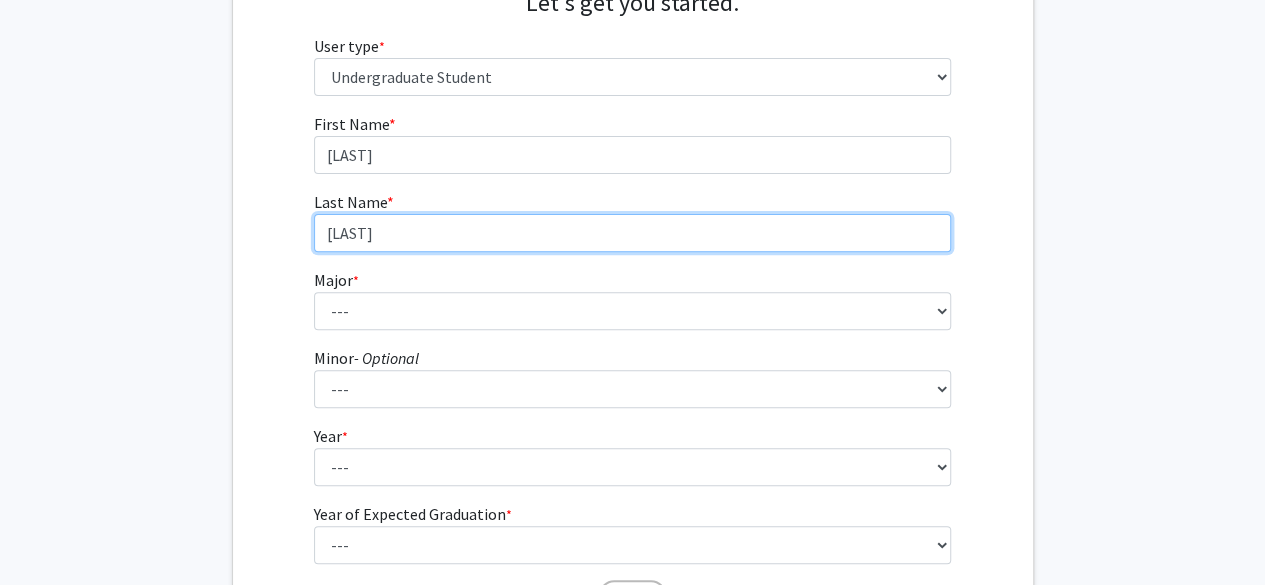 type on "Batoon" 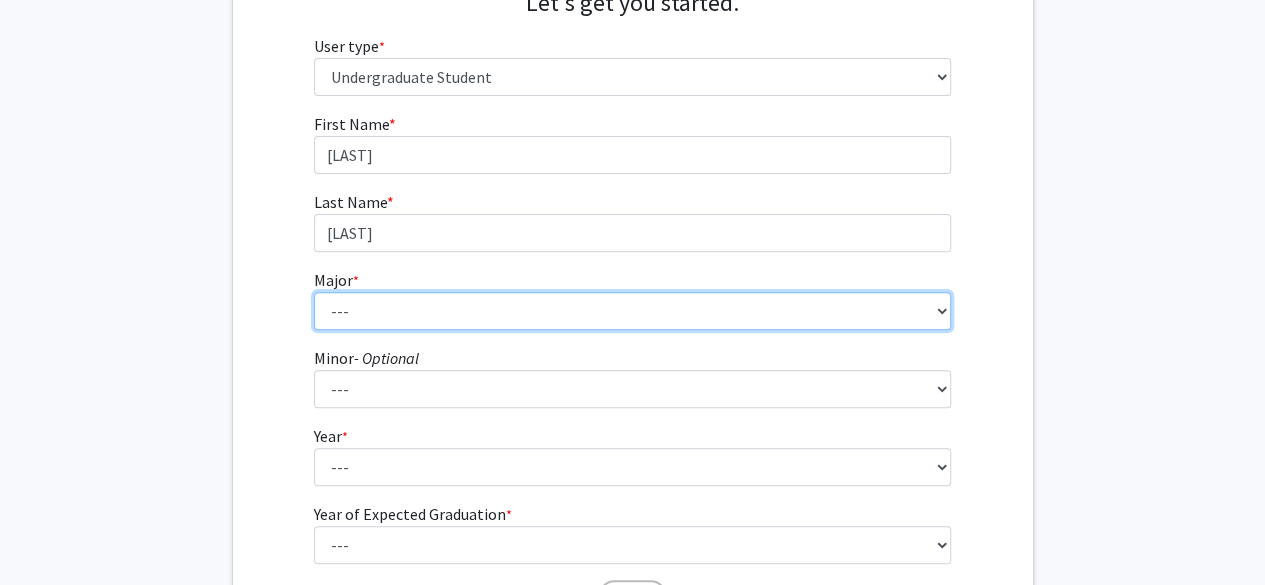 click on "---  Accounting   Aerospace Engineering   African American and Africana Studies   Agricultural and Resource Economics   Agricultural Science and Technology   American Studies   Animal Sciences   Anthropology   Arabic Studies   Architecture   Art History   Astronomy   Atmospheric and Oceanic Science   Biochemistry   Biocomputational Engineering   Bioengineering   Biological Sciences   Central European, Russian and Eurasian Studies   Chemical Engineering   Chemistry   Chinese   Cinema and Media Studies   Cinema and Media Studies   Civil Engineering   Classical Languages and Literatures   Communication   Computer Engineering   Computer Science   Criminology and Criminal Justice   Cyber-Physical Systems Engineering   Dance   Early Childhood/Early Childhood Special Education   Economics   Electrical Engineering   Elementary Education   Elementary/Middle Special Education   English Language and Literature   Environmental Science and Policy   Environmental Science and Technology   Family Science   Finance   Geology" at bounding box center (632, 311) 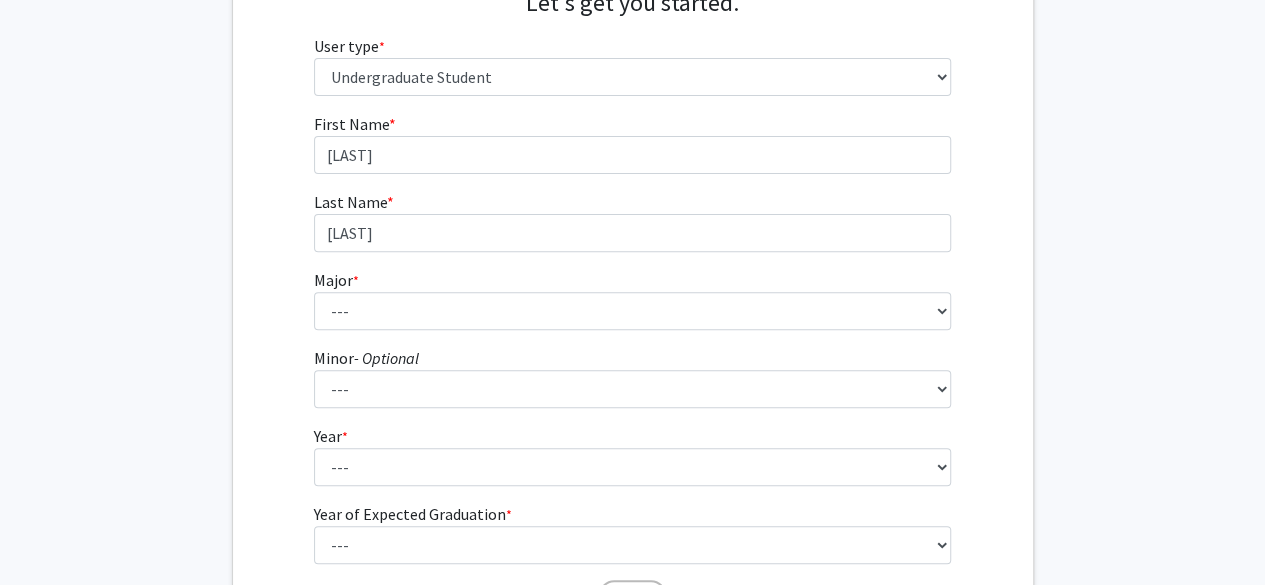 click on "First Name * required Nia Last Name * required Batoon  Major  * required ---  Accounting   Aerospace Engineering   African American and Africana Studies   Agricultural and Resource Economics   Agricultural Science and Technology   American Studies   Animal Sciences   Anthropology   Arabic Studies   Architecture   Art History   Astronomy   Atmospheric and Oceanic Science   Biochemistry   Biocomputational Engineering   Bioengineering   Biological Sciences   Central European, Russian and Eurasian Studies   Chemical Engineering   Chemistry   Chinese   Cinema and Media Studies   Cinema and Media Studies   Civil Engineering   Classical Languages and Literatures   Communication   Computer Engineering   Computer Science   Criminology and Criminal Justice   Cyber-Physical Systems Engineering   Dance   Early Childhood/Early Childhood Special Education   Economics   Electrical Engineering   Elementary Education   Elementary/Middle Special Education   English Language and Literature   Environmental Science and Policy  *" 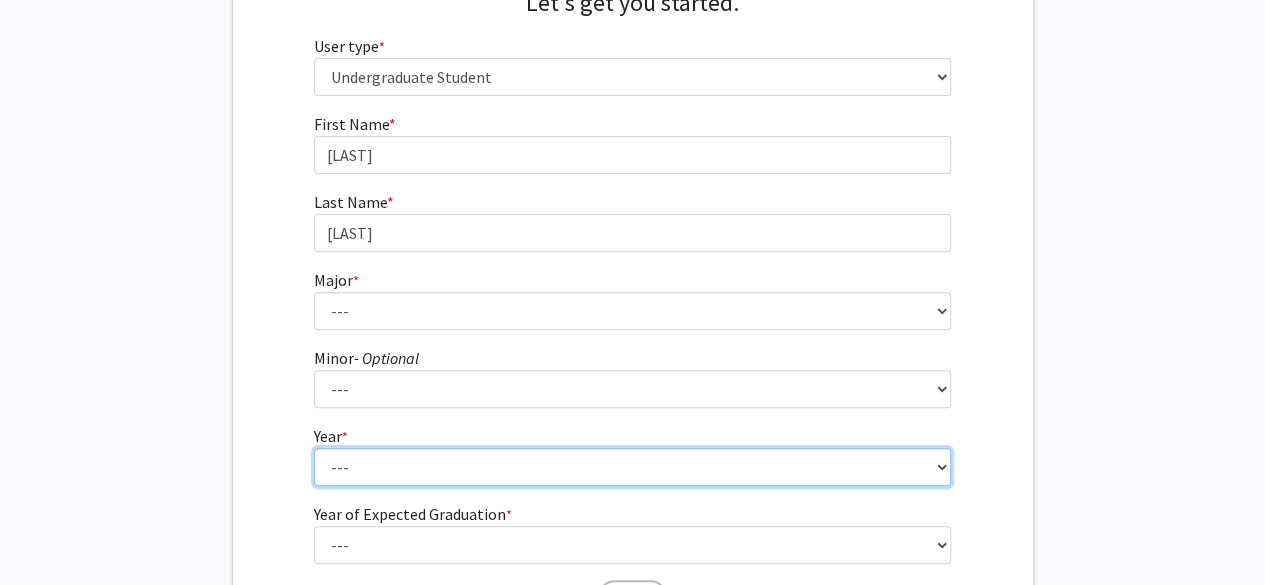 click on "---  First-year   Sophomore   Junior   Senior   Postbaccalaureate Certificate" at bounding box center (632, 467) 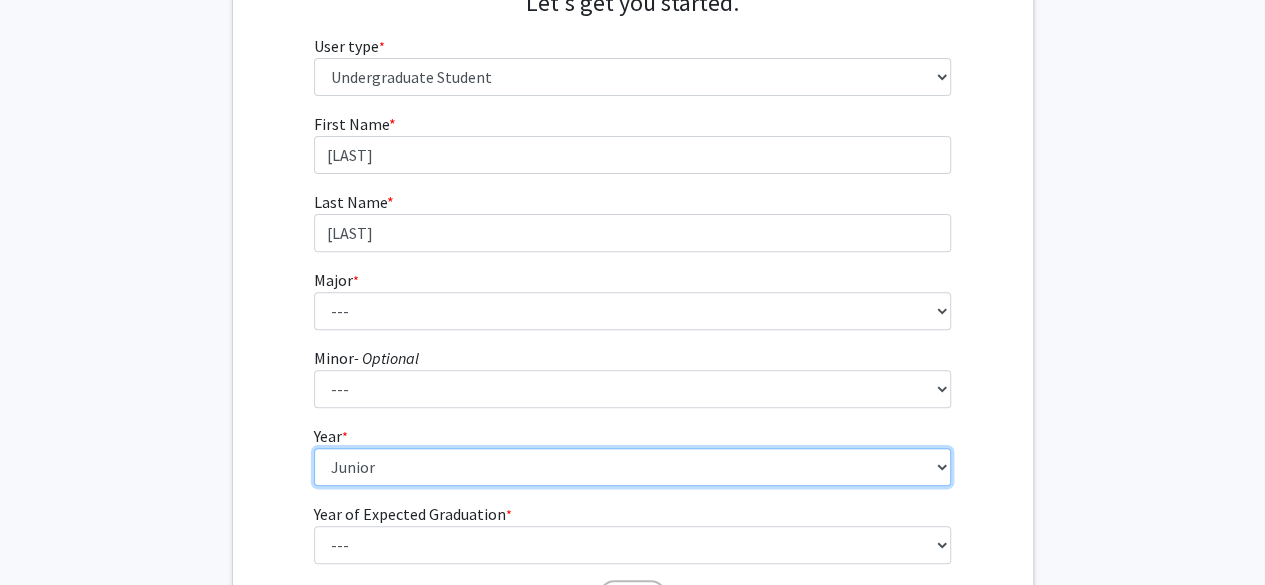 click on "---  First-year   Sophomore   Junior   Senior   Postbaccalaureate Certificate" at bounding box center (632, 467) 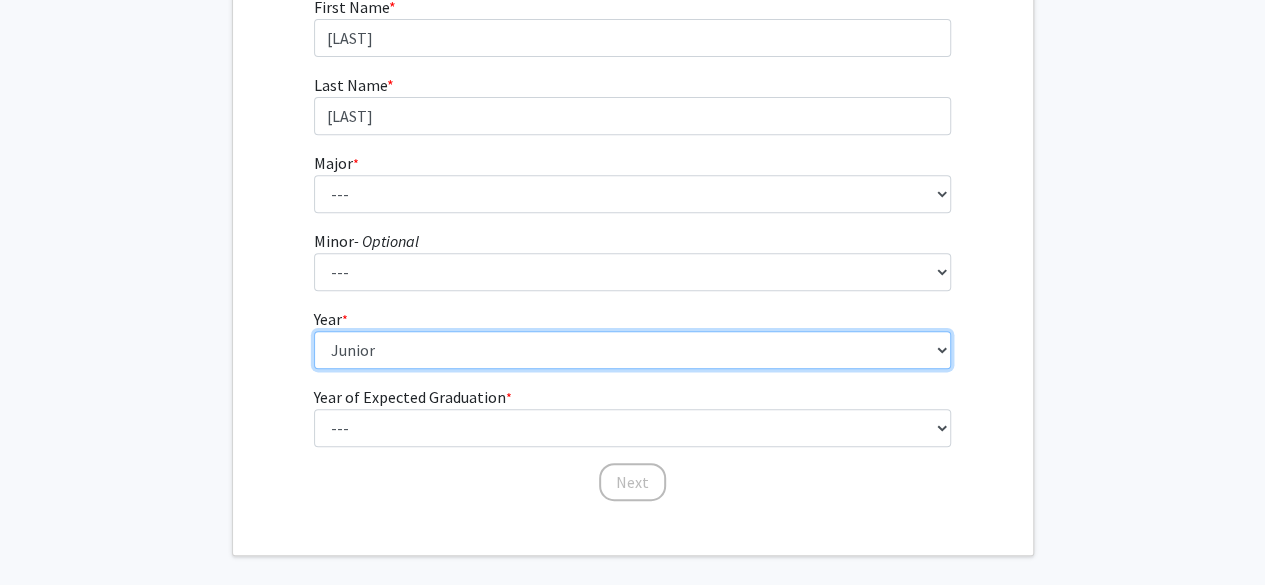 scroll, scrollTop: 352, scrollLeft: 0, axis: vertical 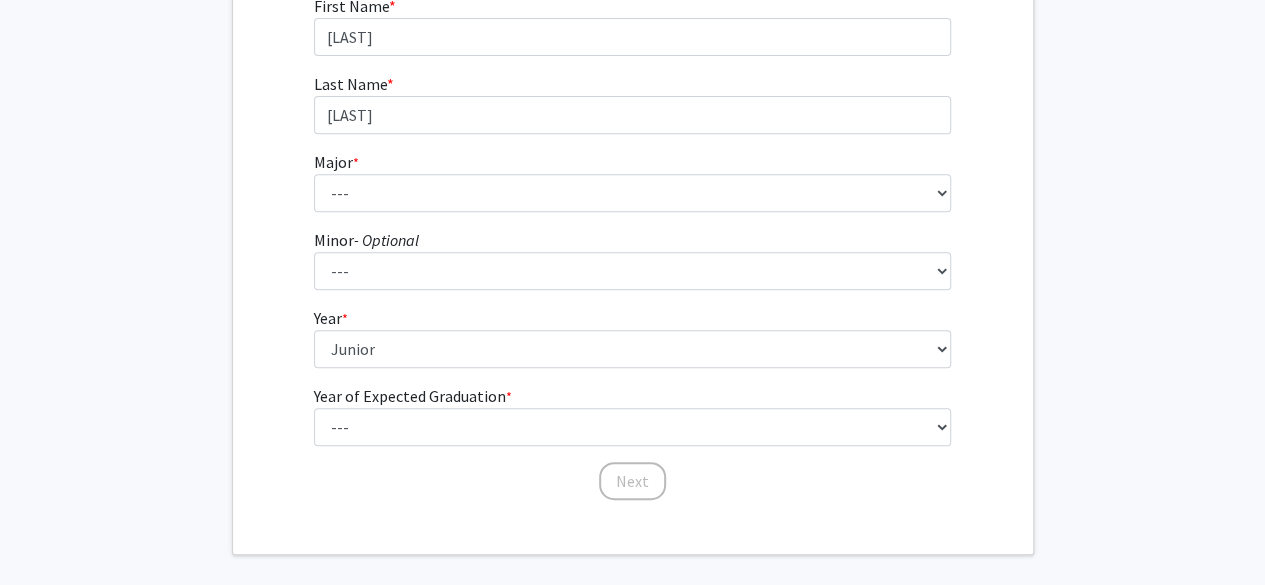 click on "Year of Expected Graduation  * required" 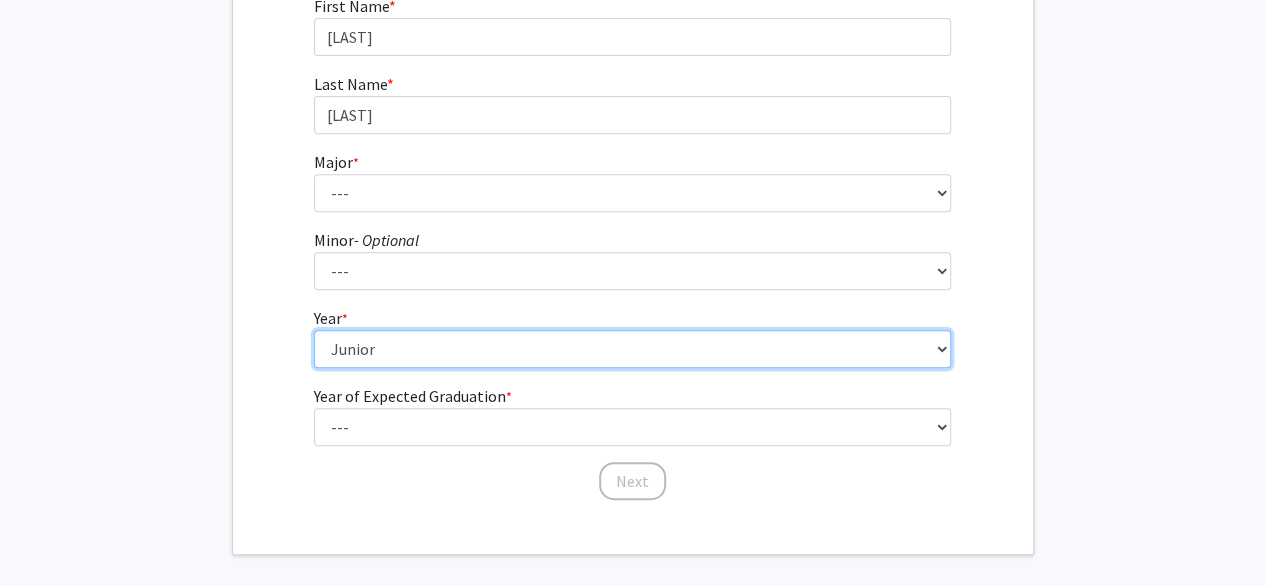 click on "---  First-year   Sophomore   Junior   Senior   Postbaccalaureate Certificate" at bounding box center [632, 349] 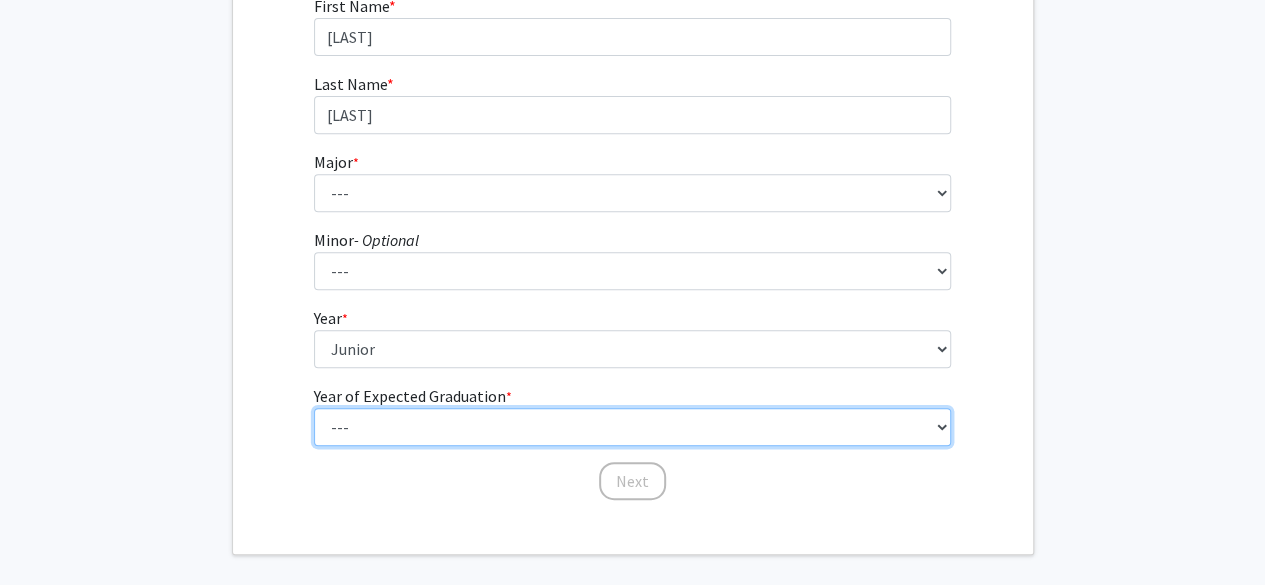 click on "---  2025   2026   2027   2028   2029   2030   2031   2032   2033   2034" at bounding box center [632, 427] 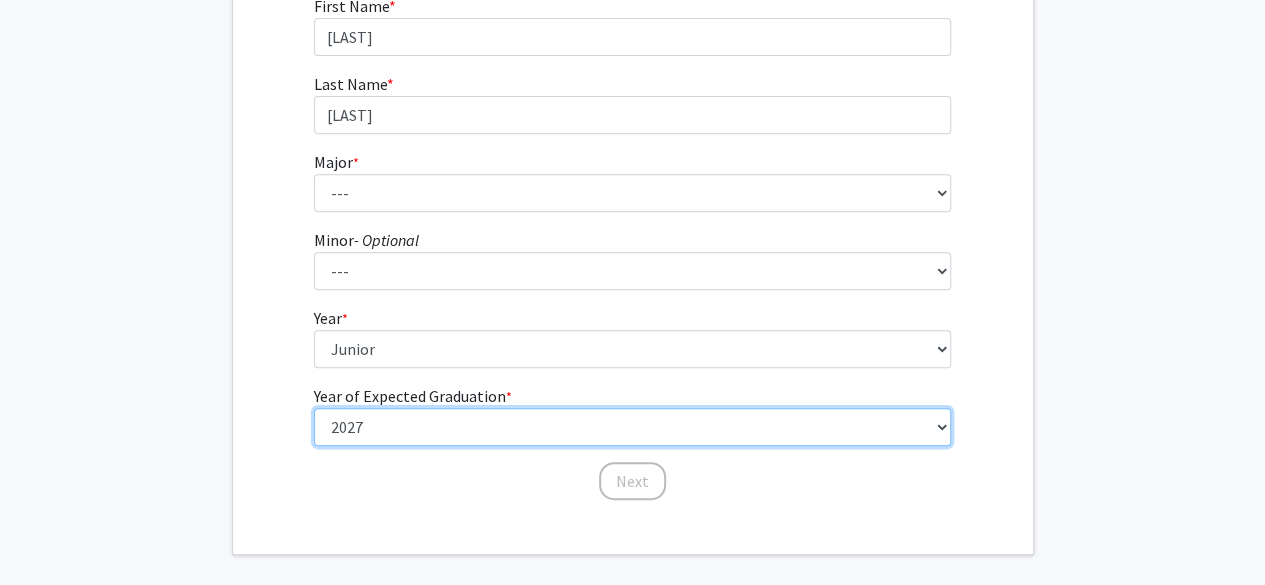 click on "---  2025   2026   2027   2028   2029   2030   2031   2032   2033   2034" at bounding box center (632, 427) 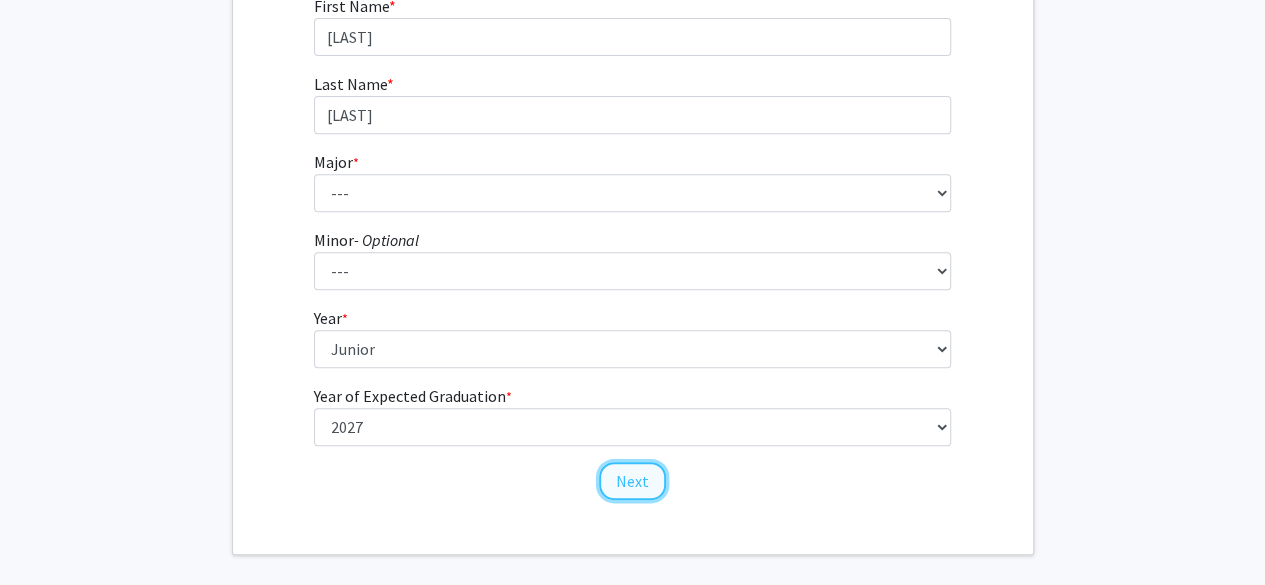 click on "Next" 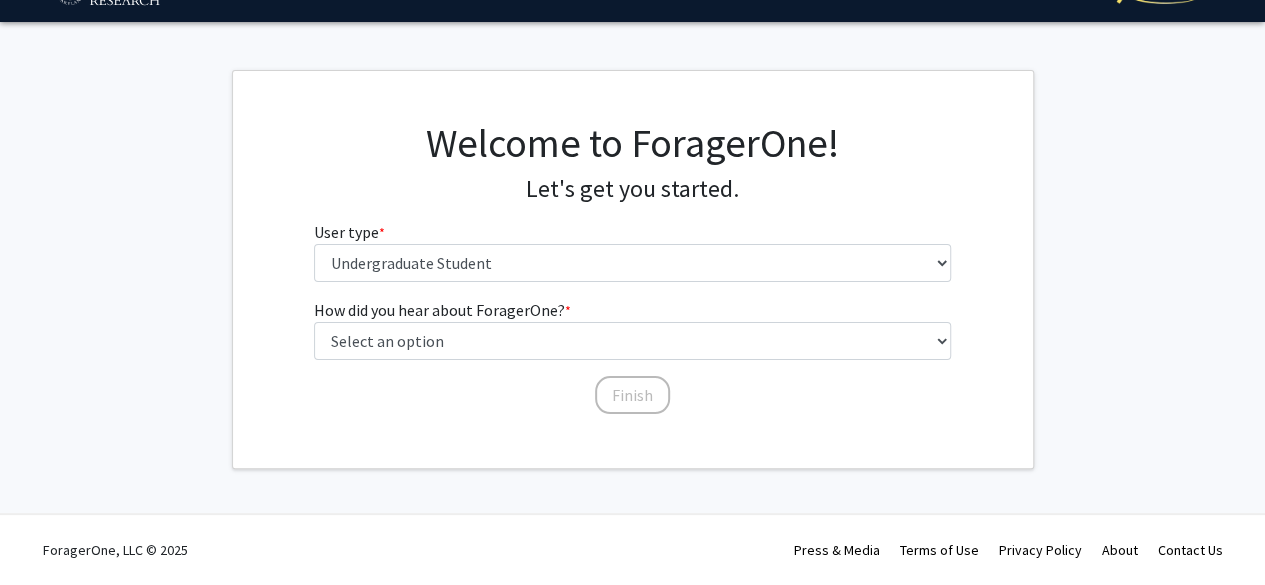scroll, scrollTop: 0, scrollLeft: 0, axis: both 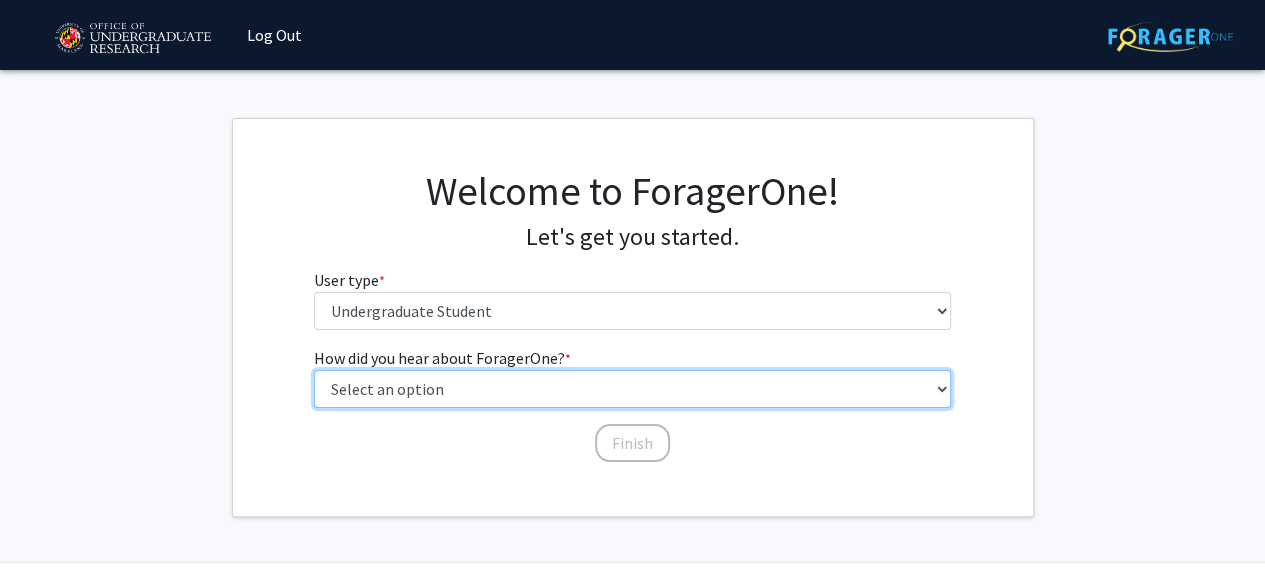 click on "Select an option  Peer/student recommendation   Faculty/staff recommendation   University website   University email or newsletter   Other" at bounding box center (632, 389) 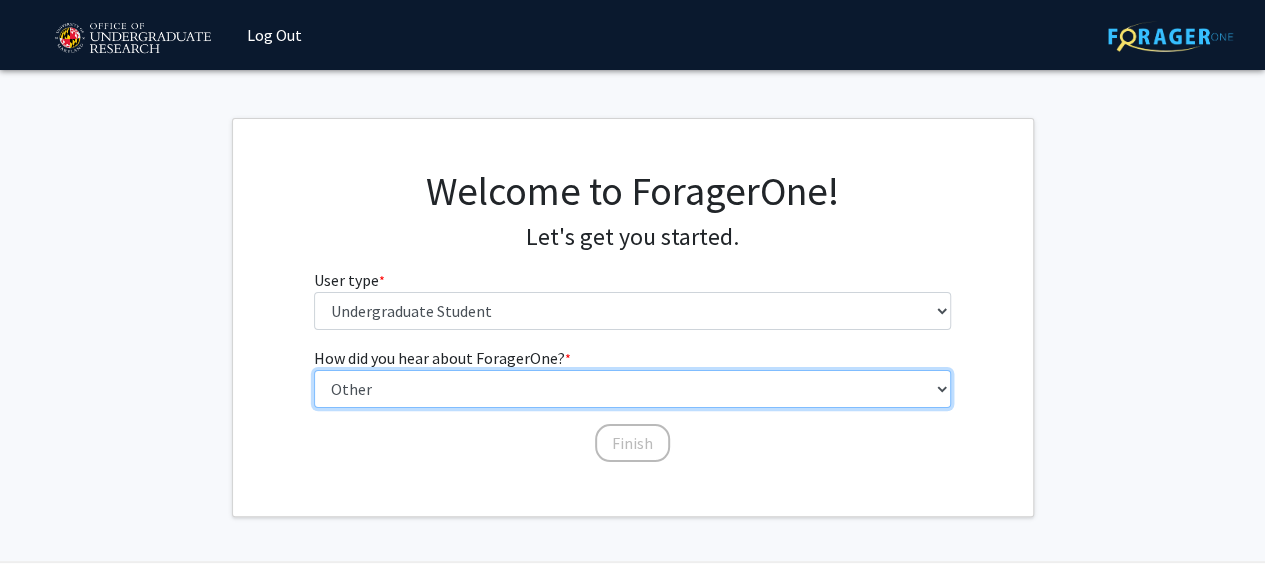click on "Select an option  Peer/student recommendation   Faculty/staff recommendation   University website   University email or newsletter   Other" at bounding box center (632, 389) 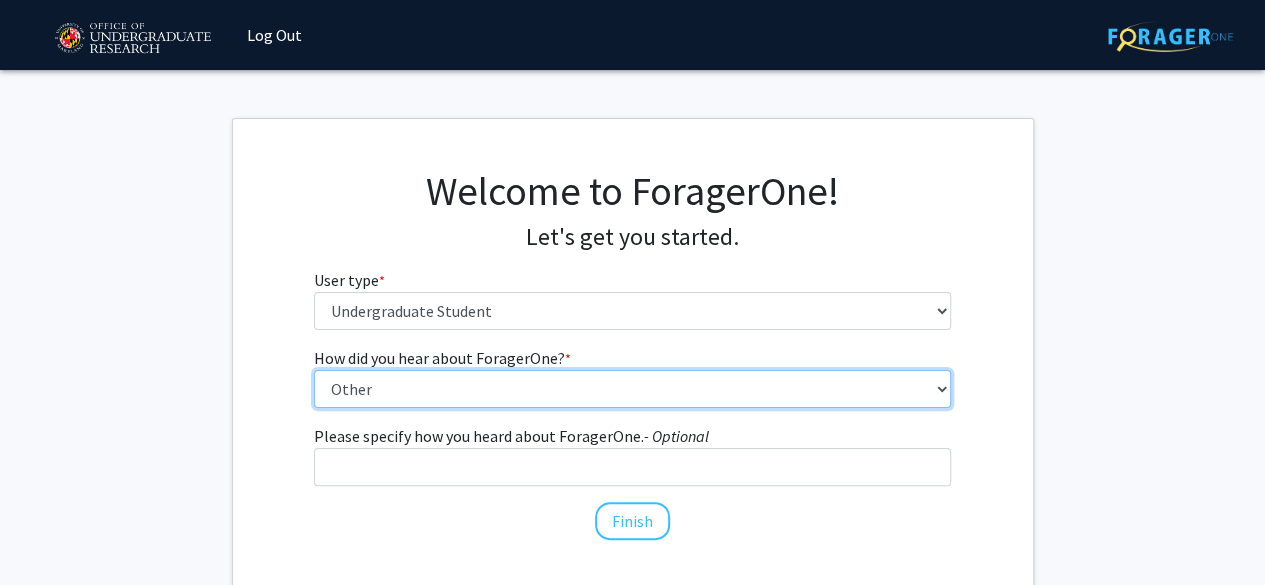 click on "Select an option  Peer/student recommendation   Faculty/staff recommendation   University website   University email or newsletter   Other" at bounding box center [632, 389] 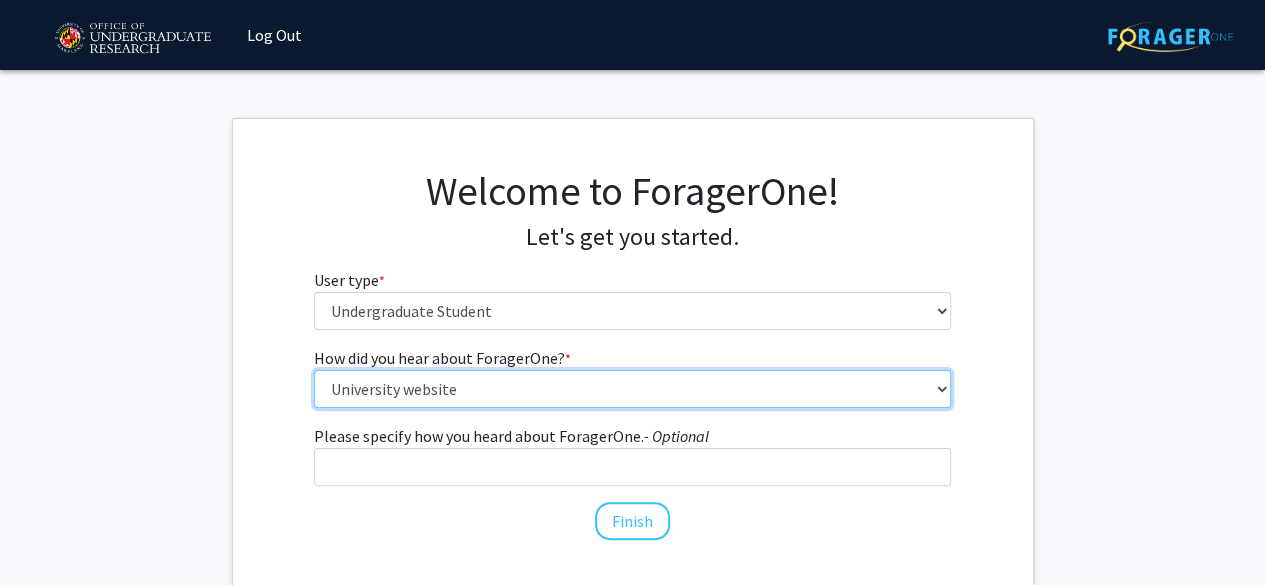 click on "Select an option  Peer/student recommendation   Faculty/staff recommendation   University website   University email or newsletter   Other" at bounding box center (632, 389) 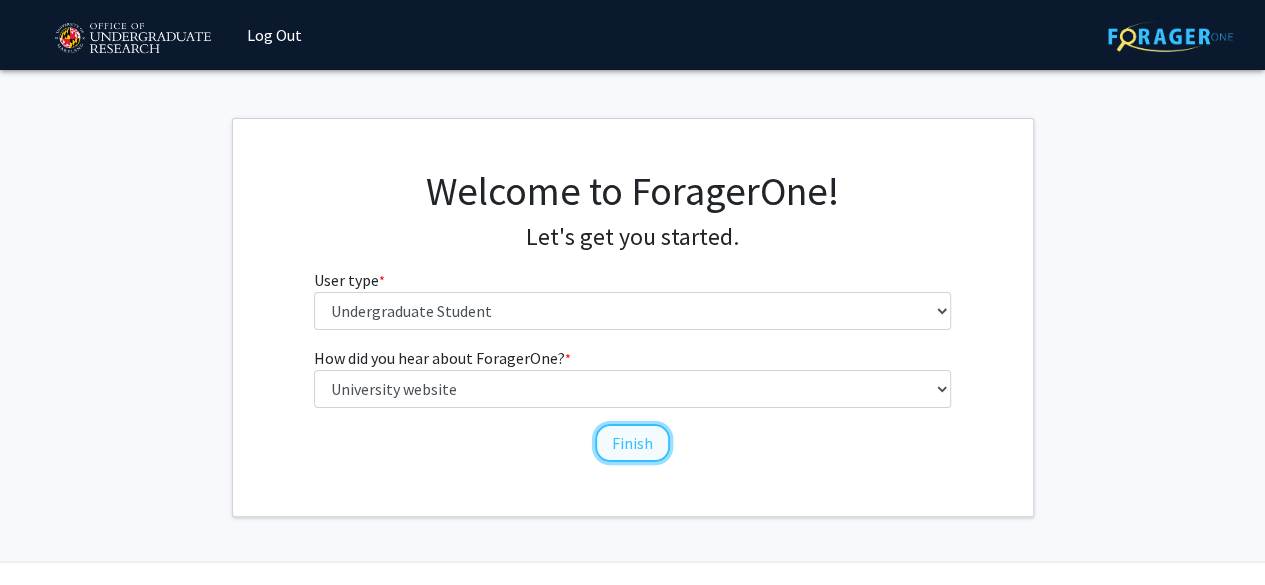 click on "Finish" 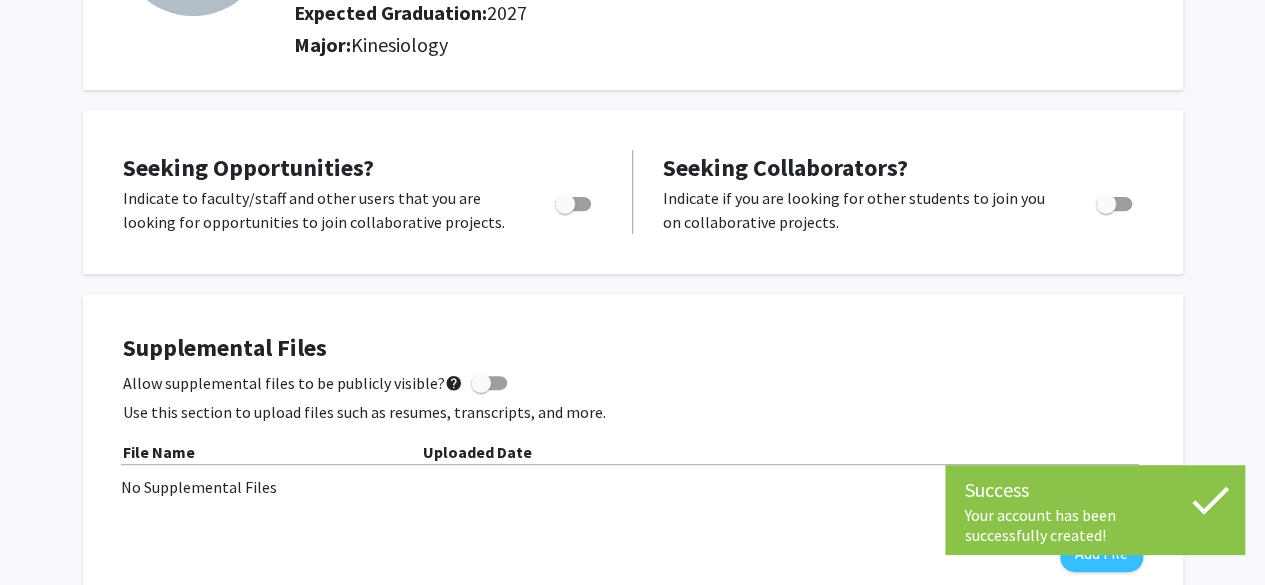 scroll, scrollTop: 267, scrollLeft: 0, axis: vertical 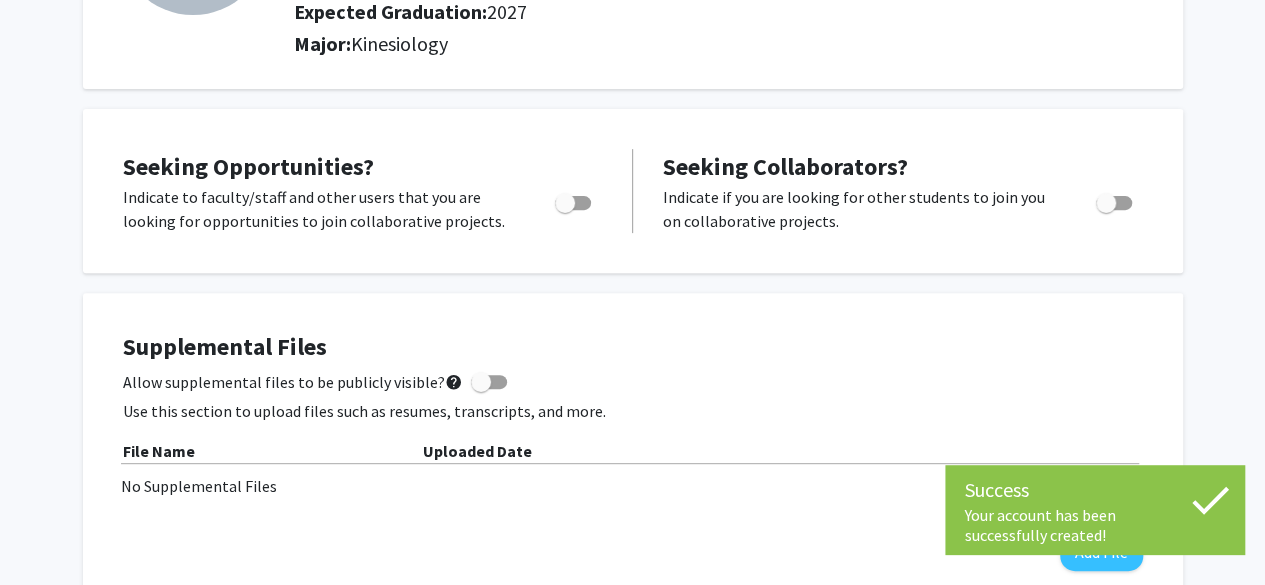 click at bounding box center (573, 203) 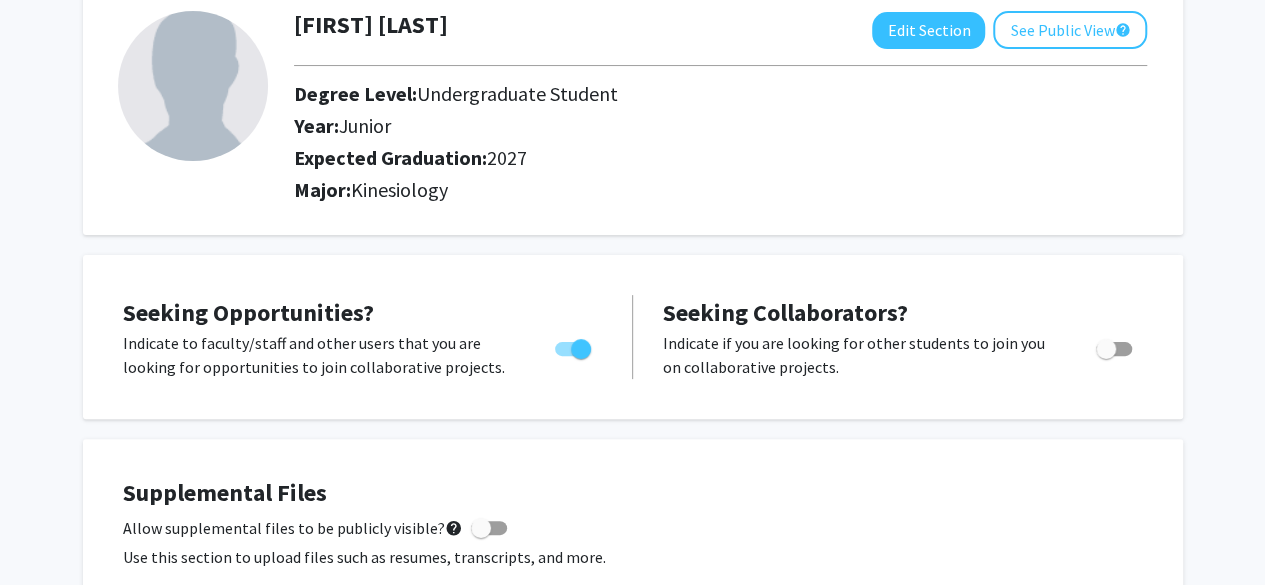 scroll, scrollTop: 0, scrollLeft: 0, axis: both 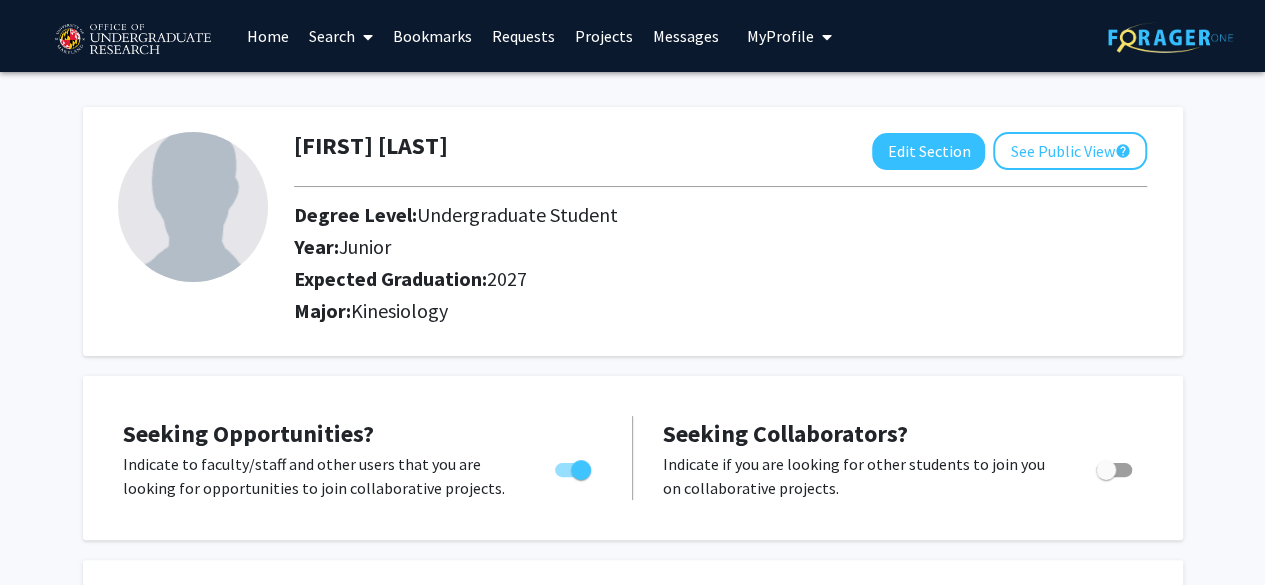 click on "Search" at bounding box center (341, 36) 